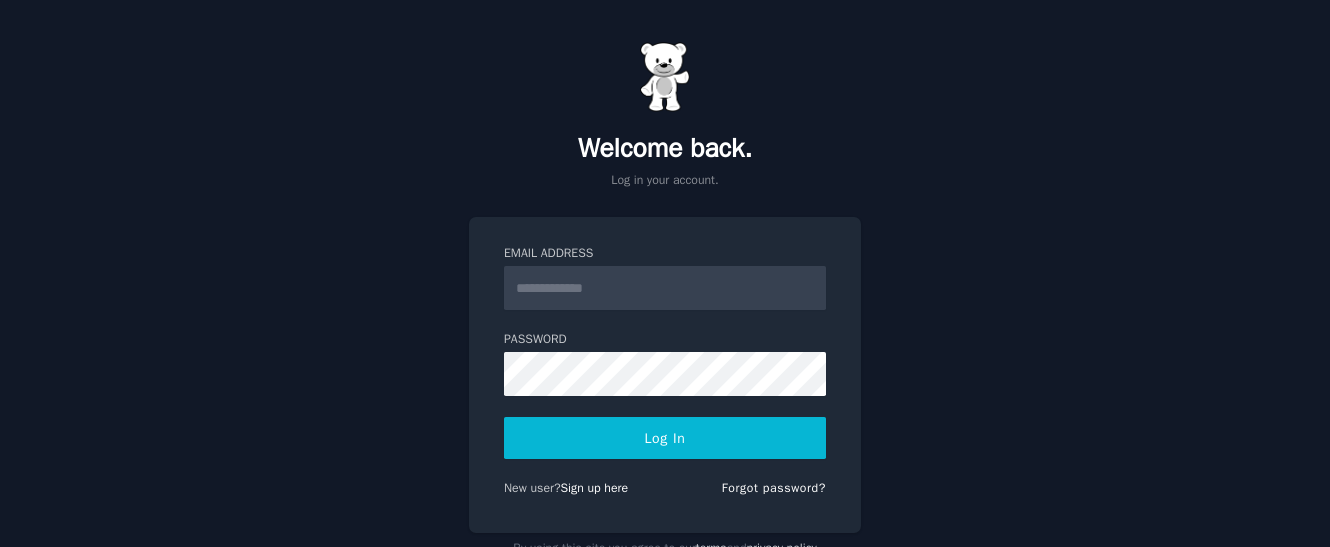 scroll, scrollTop: 0, scrollLeft: 0, axis: both 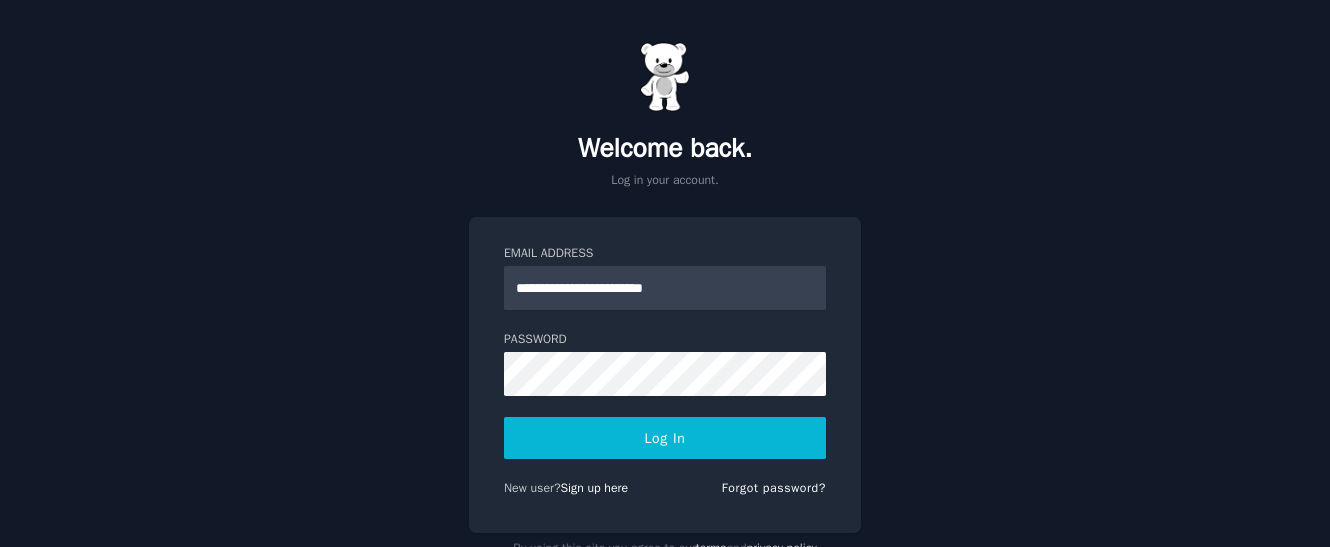 click on "Log In" at bounding box center [665, 438] 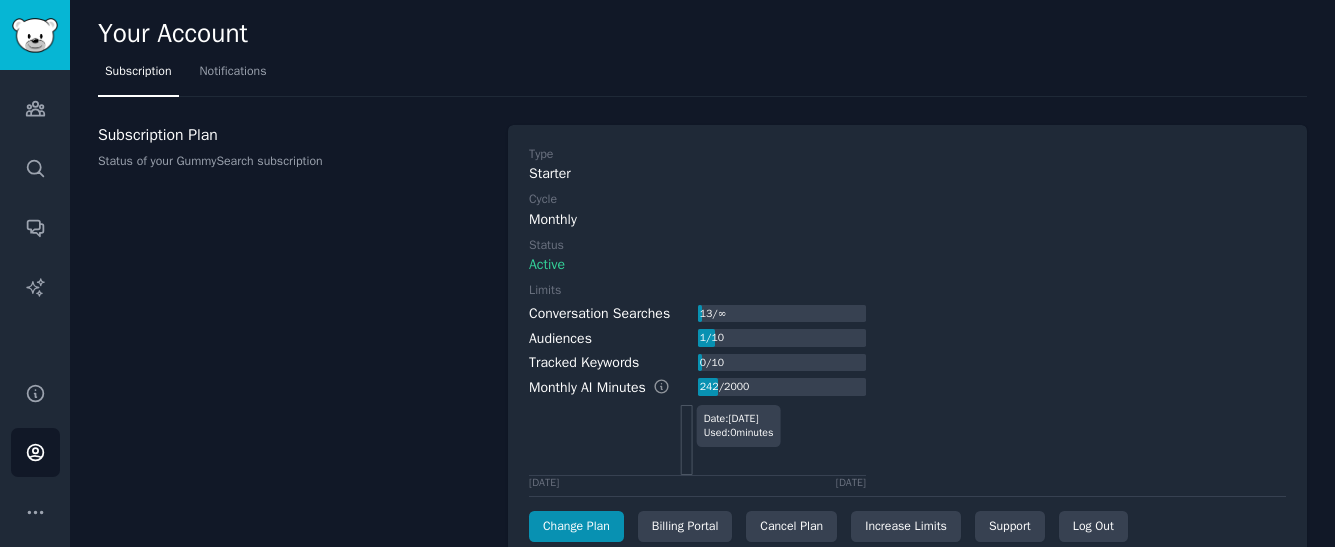 scroll, scrollTop: 0, scrollLeft: 0, axis: both 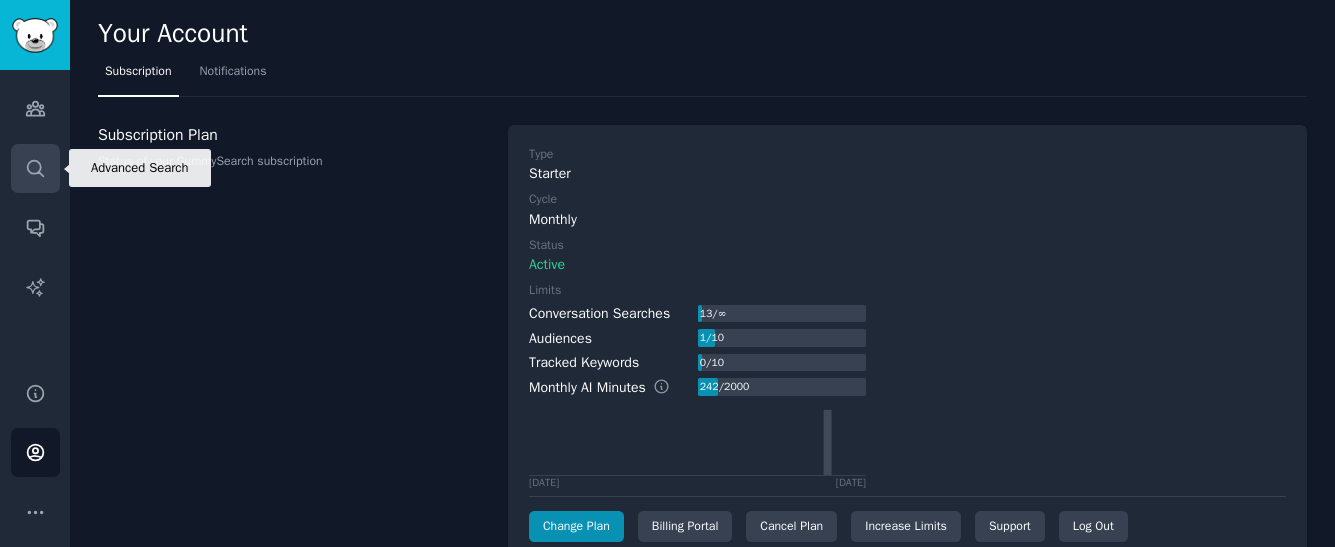 click 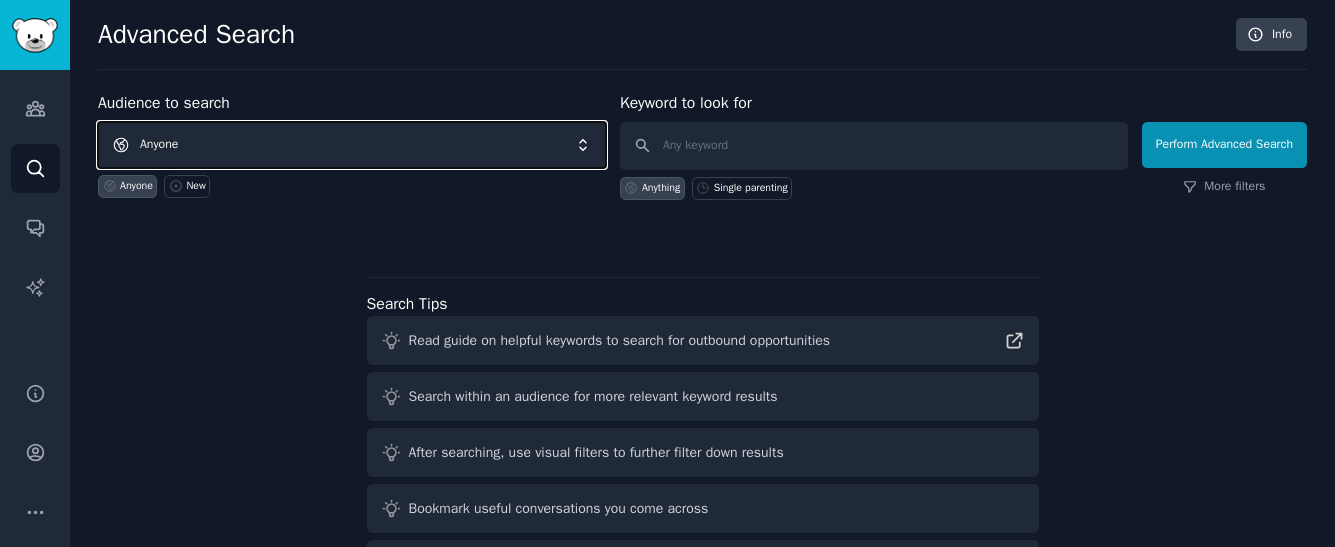 click on "Anyone" at bounding box center (352, 145) 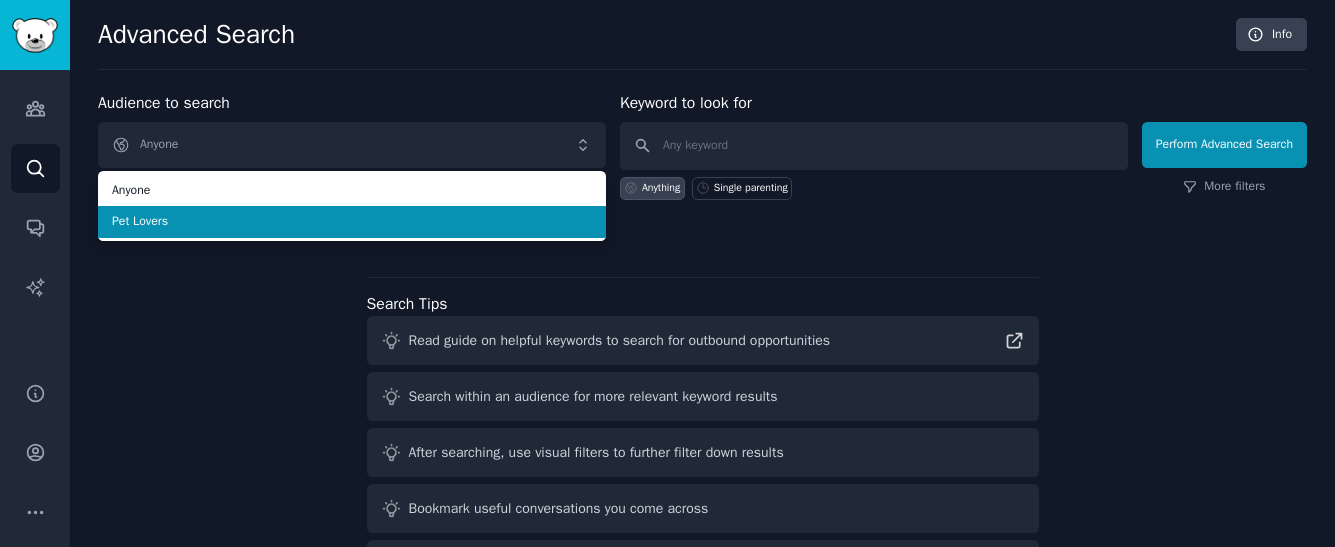click on "Pet Lovers" at bounding box center (352, 222) 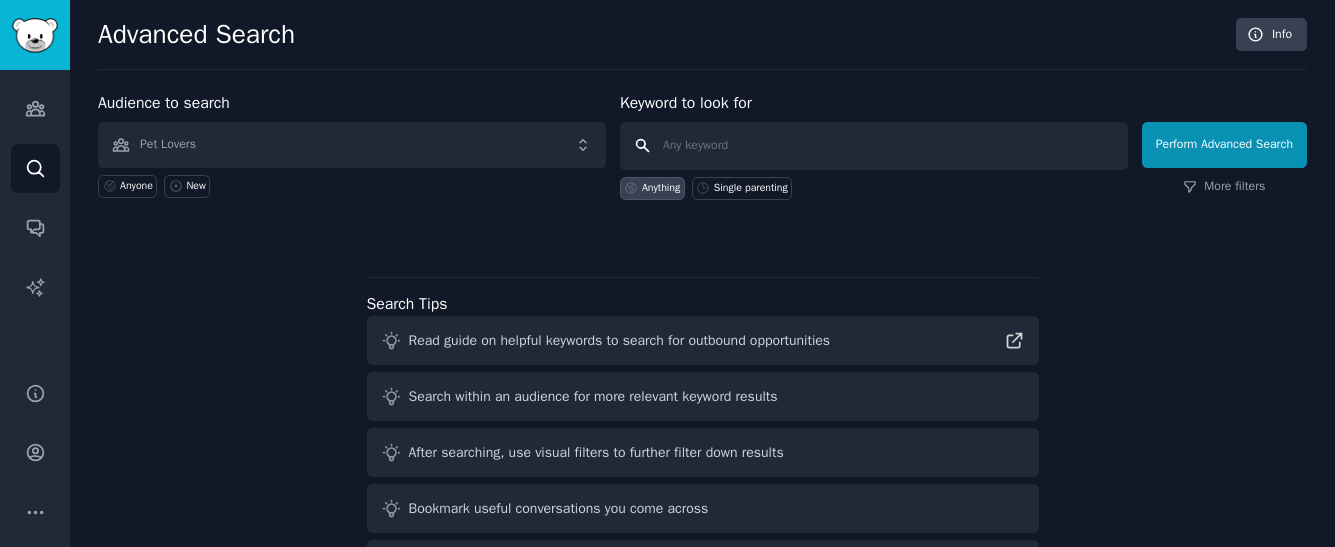 click at bounding box center (874, 146) 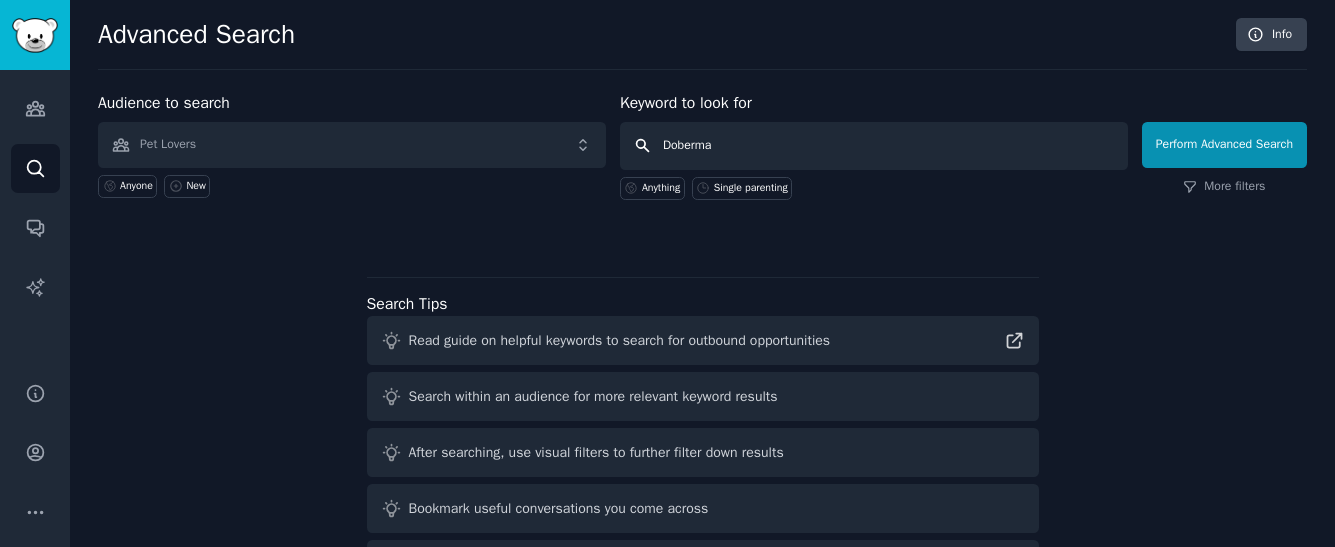 type on "Doberman" 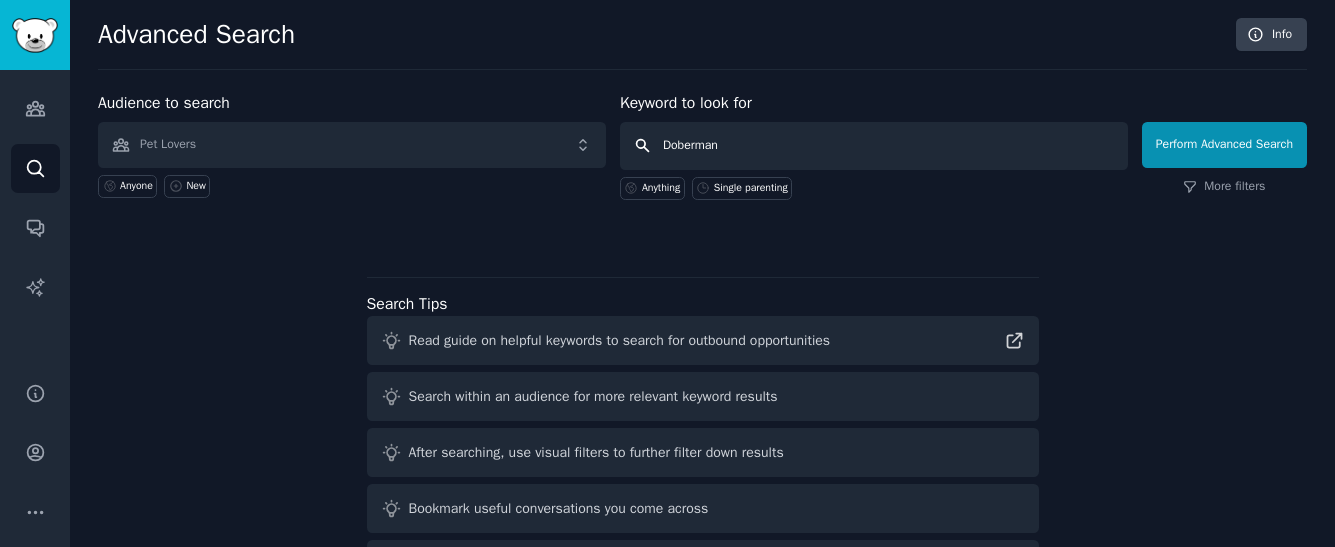 click on "Perform Advanced Search" at bounding box center [1224, 145] 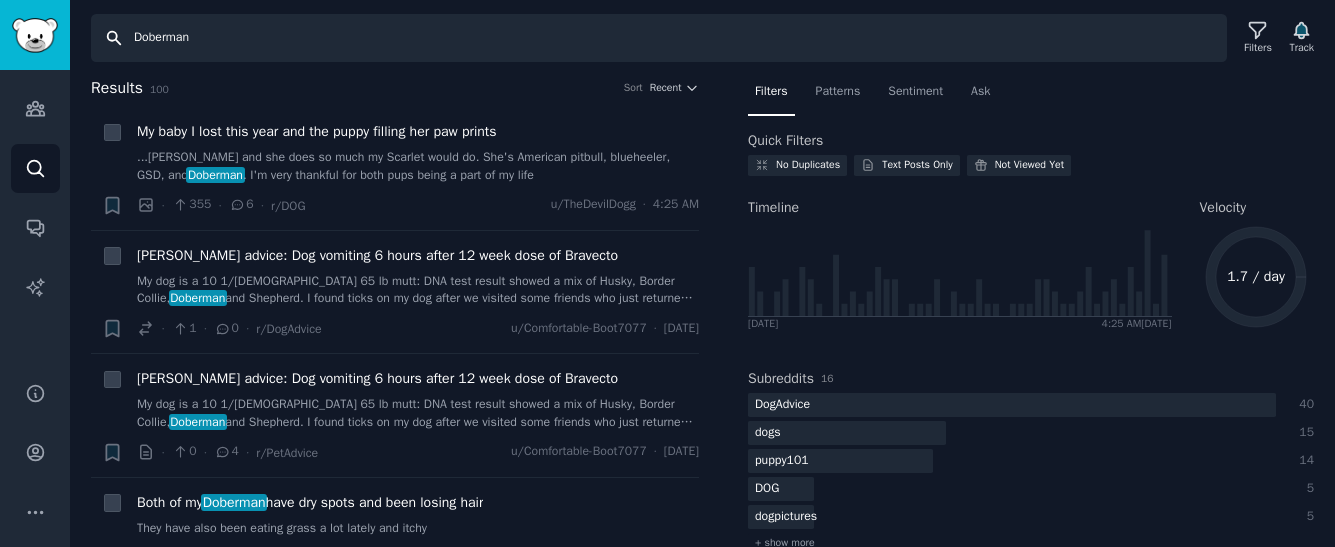 click on "Doberman" at bounding box center [659, 38] 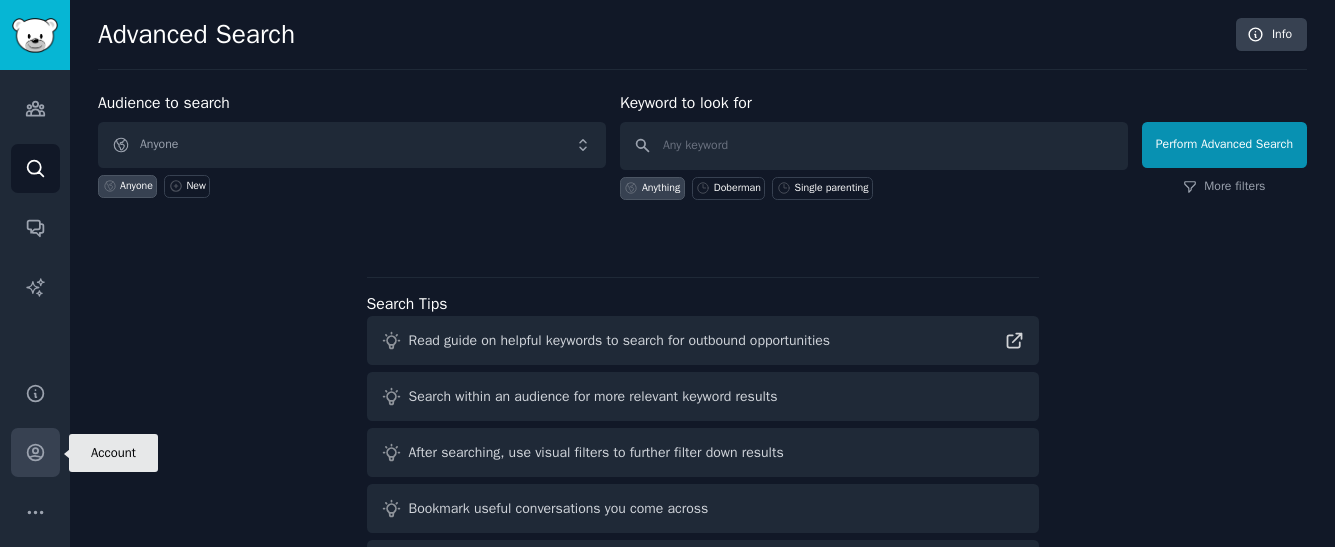 click on "Account" at bounding box center [35, 452] 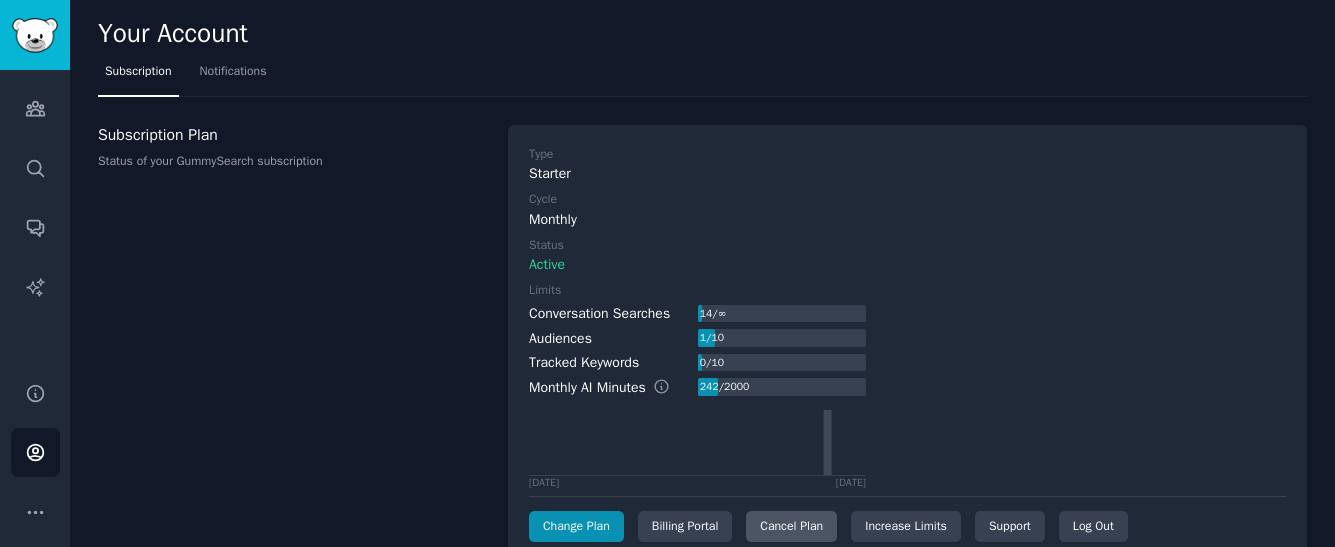 click on "Cancel Plan" at bounding box center [791, 527] 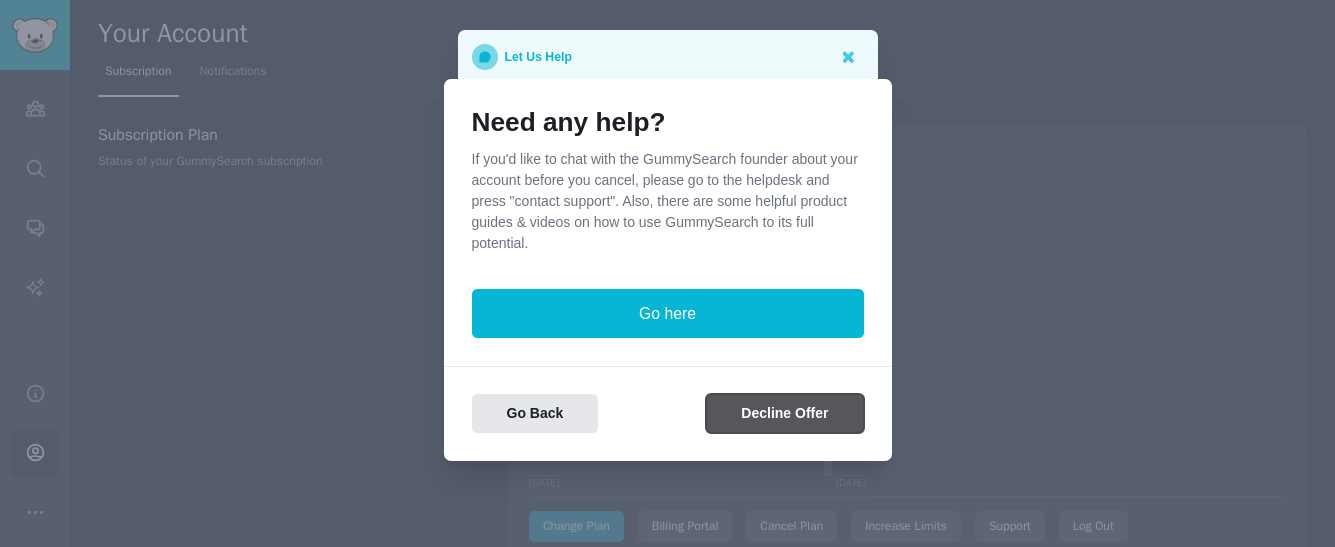 click on "Decline Offer" at bounding box center (784, 413) 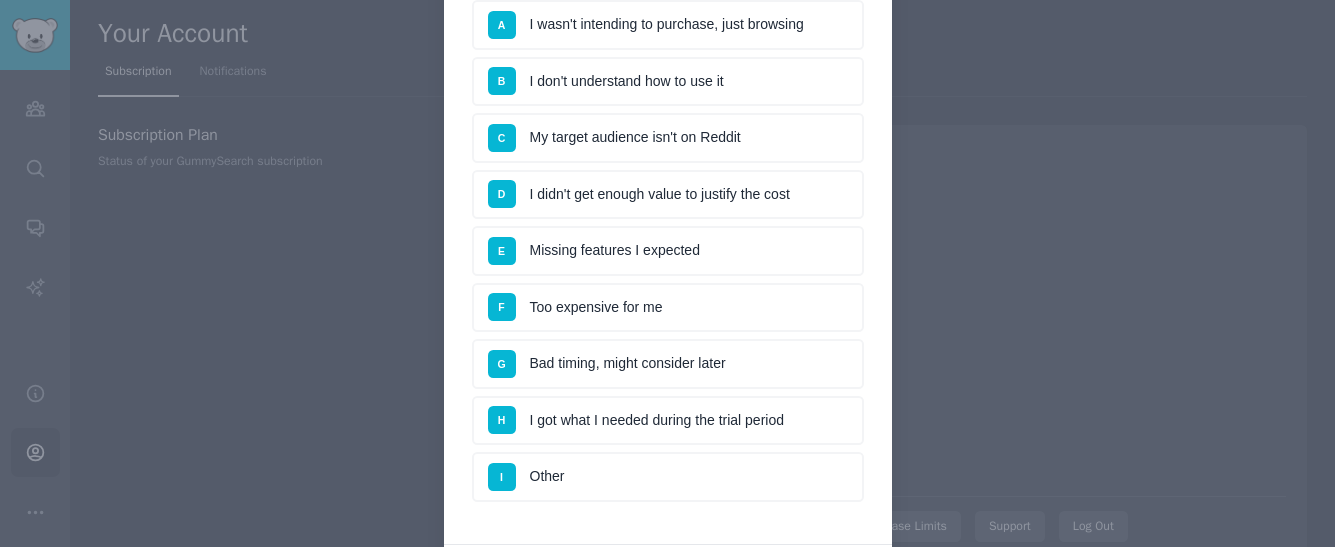 scroll, scrollTop: 211, scrollLeft: 0, axis: vertical 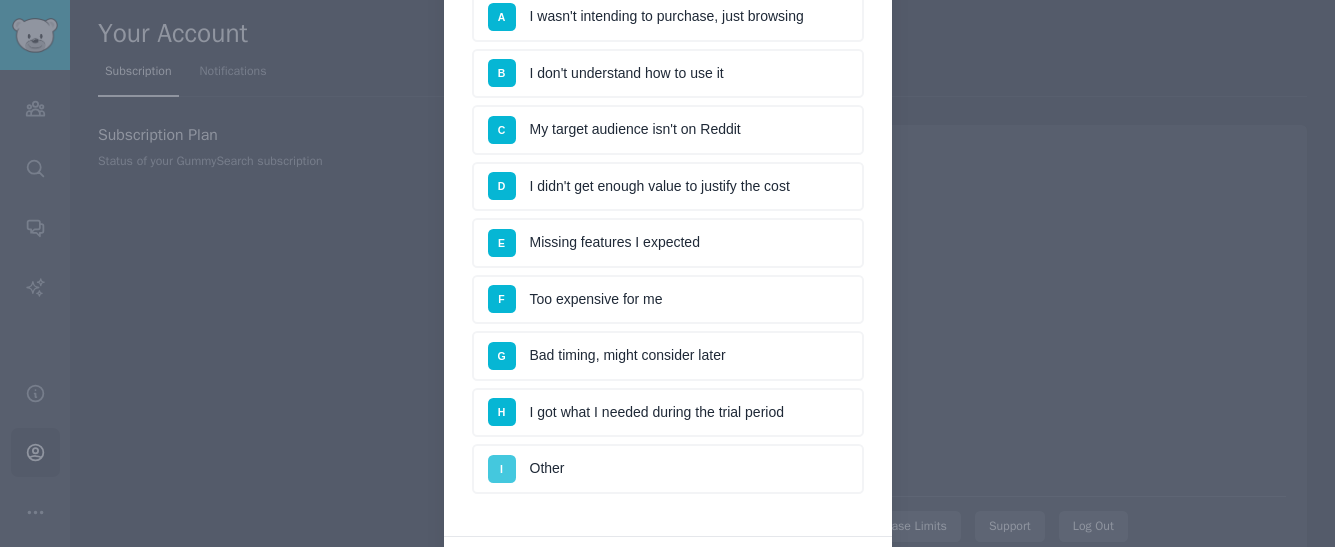 click on "I" at bounding box center (502, 469) 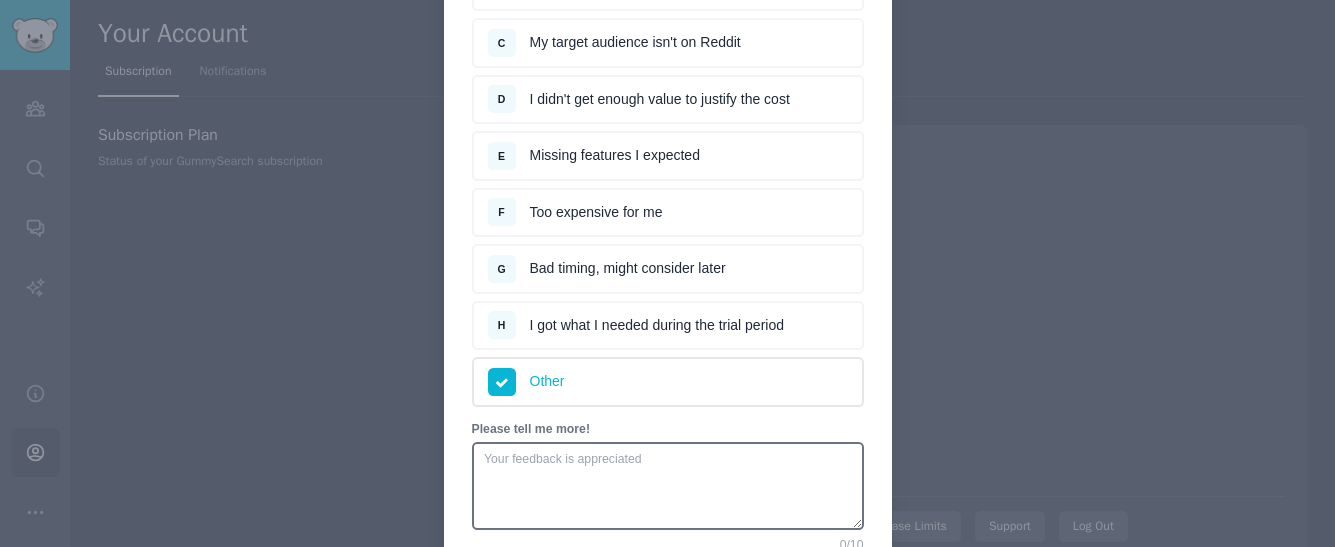 scroll, scrollTop: 312, scrollLeft: 0, axis: vertical 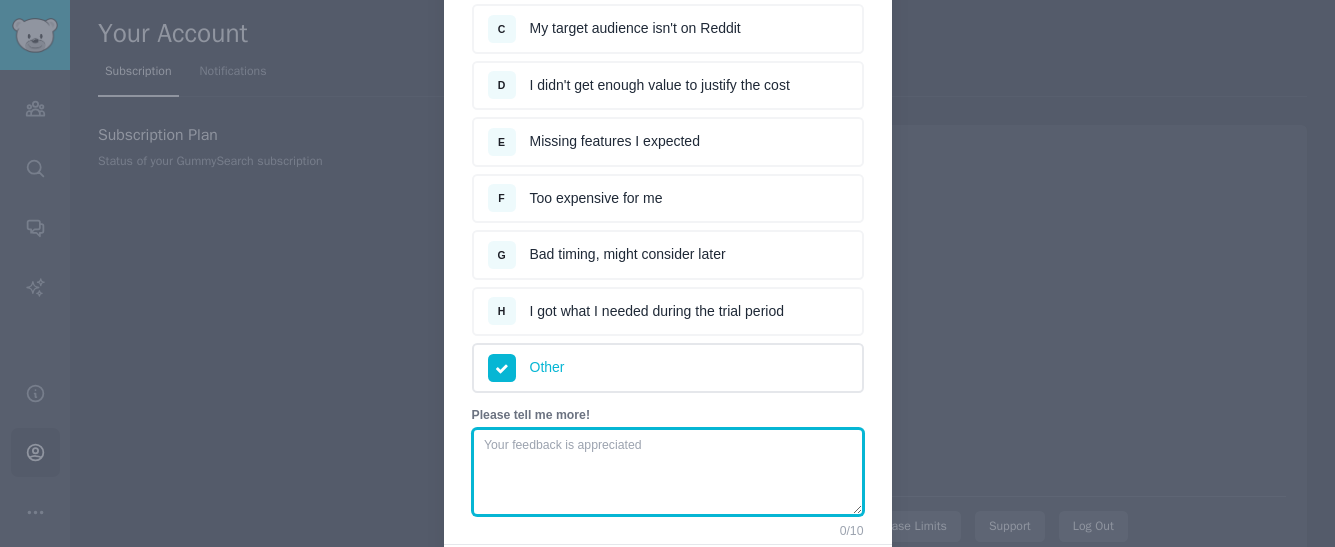 click at bounding box center [668, 472] 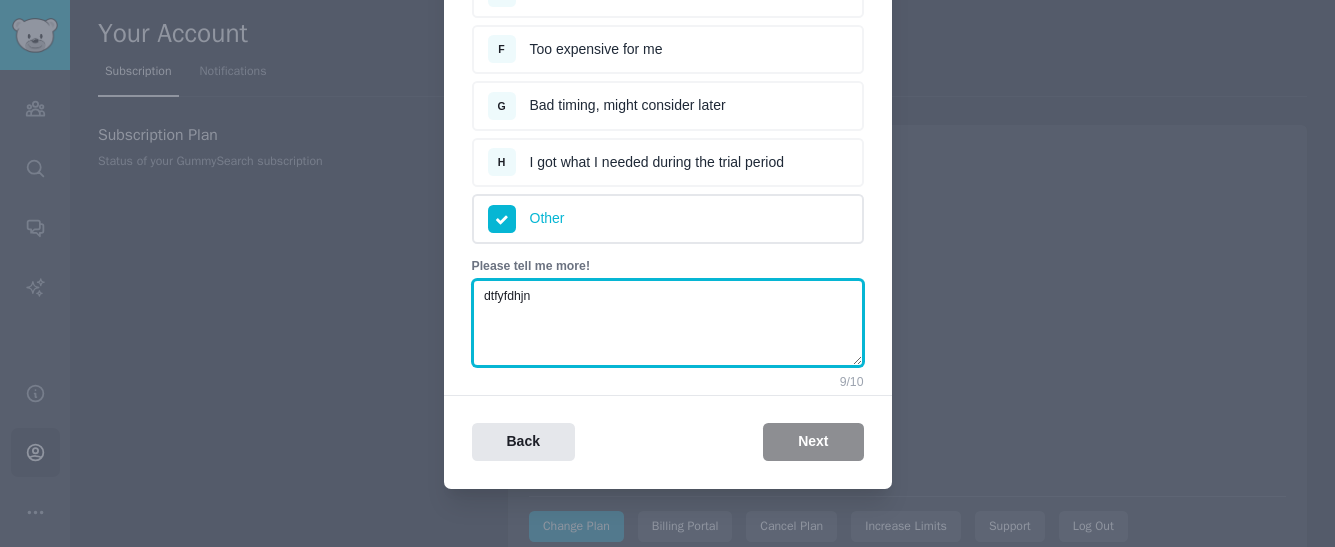 scroll, scrollTop: 473, scrollLeft: 0, axis: vertical 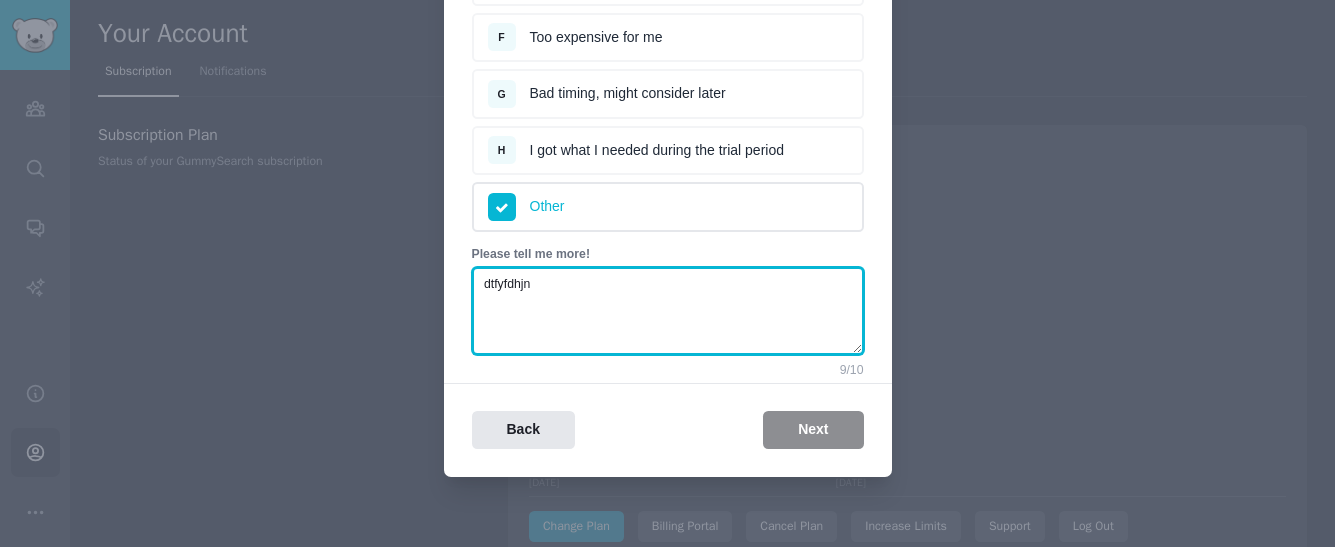 type on "dtfyfdhjn" 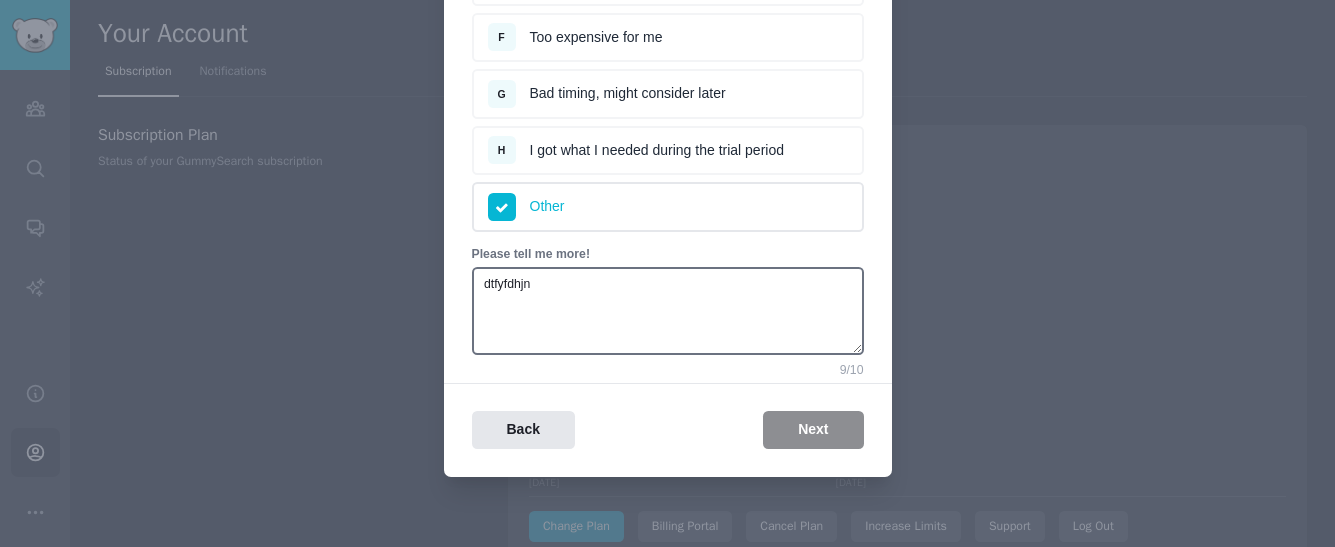 click on "Back   Next" at bounding box center (668, 430) 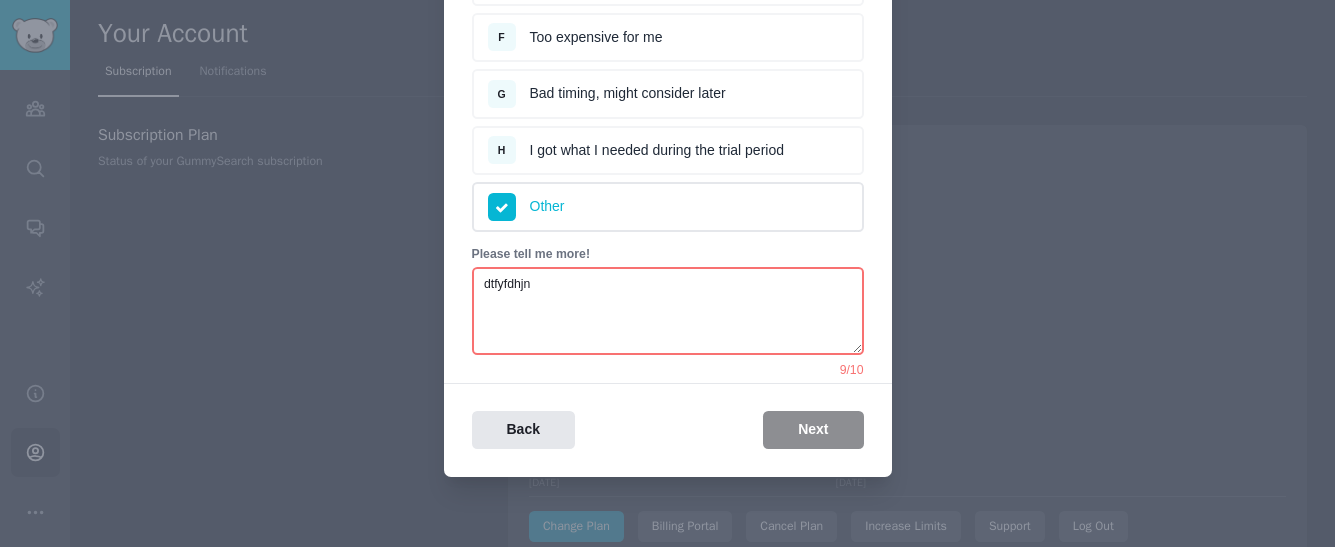 drag, startPoint x: 539, startPoint y: 294, endPoint x: 450, endPoint y: 287, distance: 89.27486 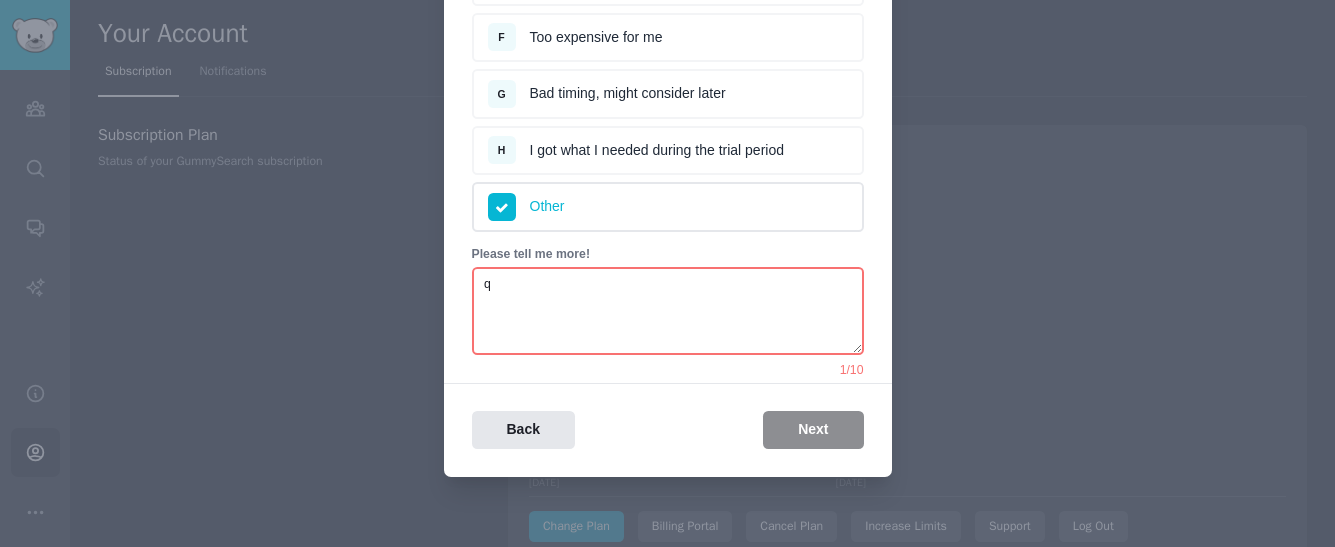 type on "q" 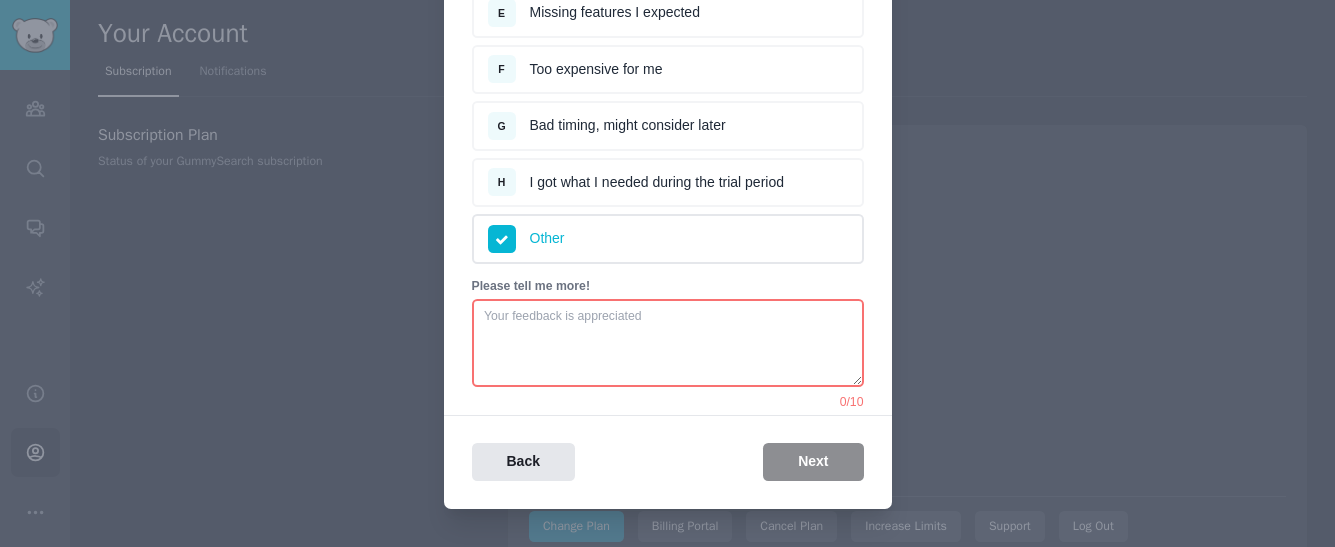 scroll, scrollTop: 440, scrollLeft: 0, axis: vertical 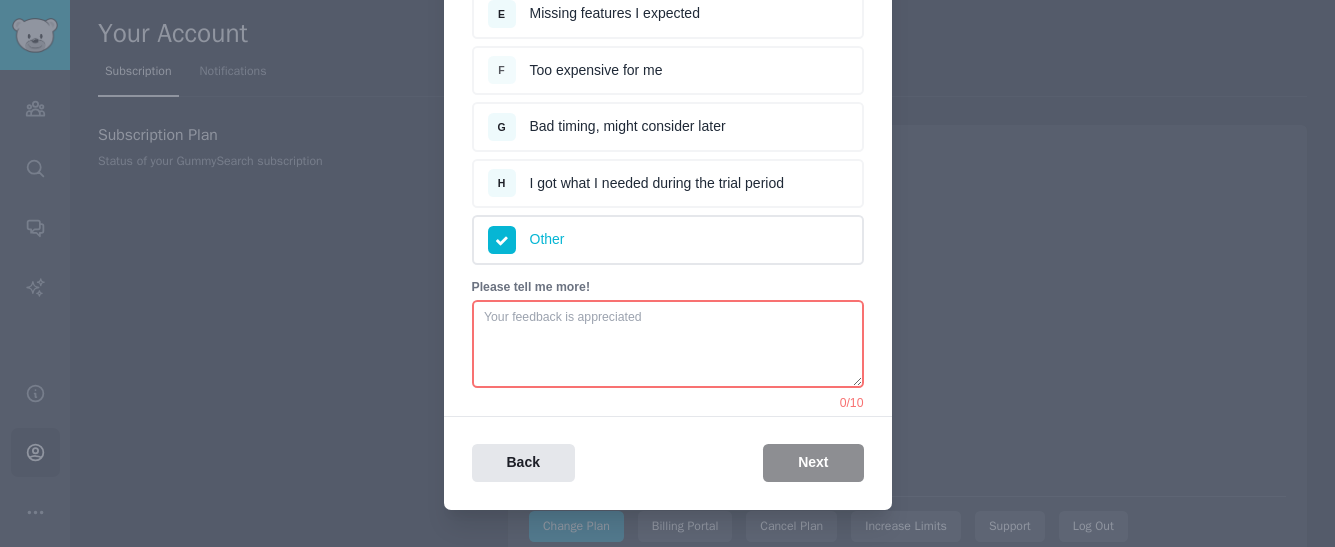 type 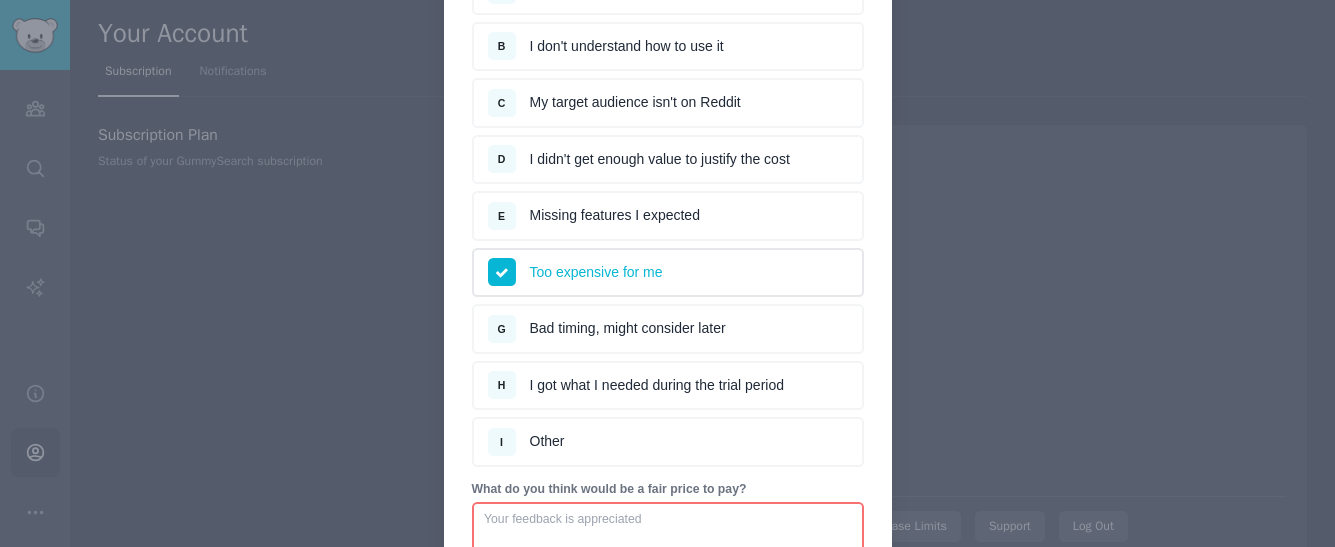 scroll, scrollTop: 168, scrollLeft: 0, axis: vertical 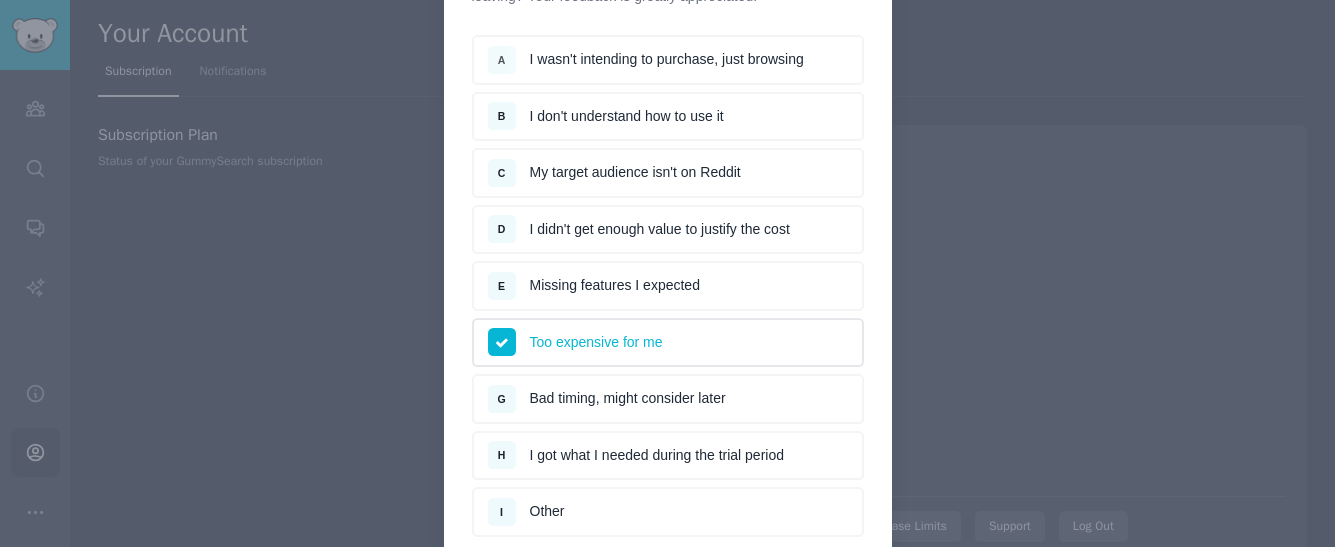 click on "A" at bounding box center (502, 60) 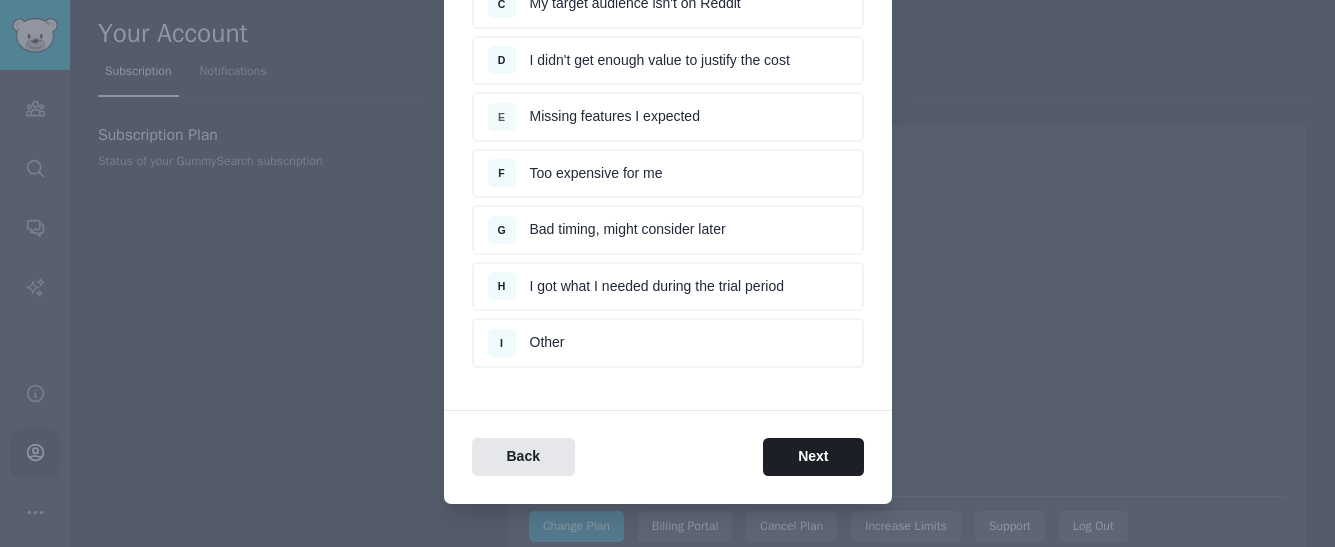 scroll, scrollTop: 364, scrollLeft: 0, axis: vertical 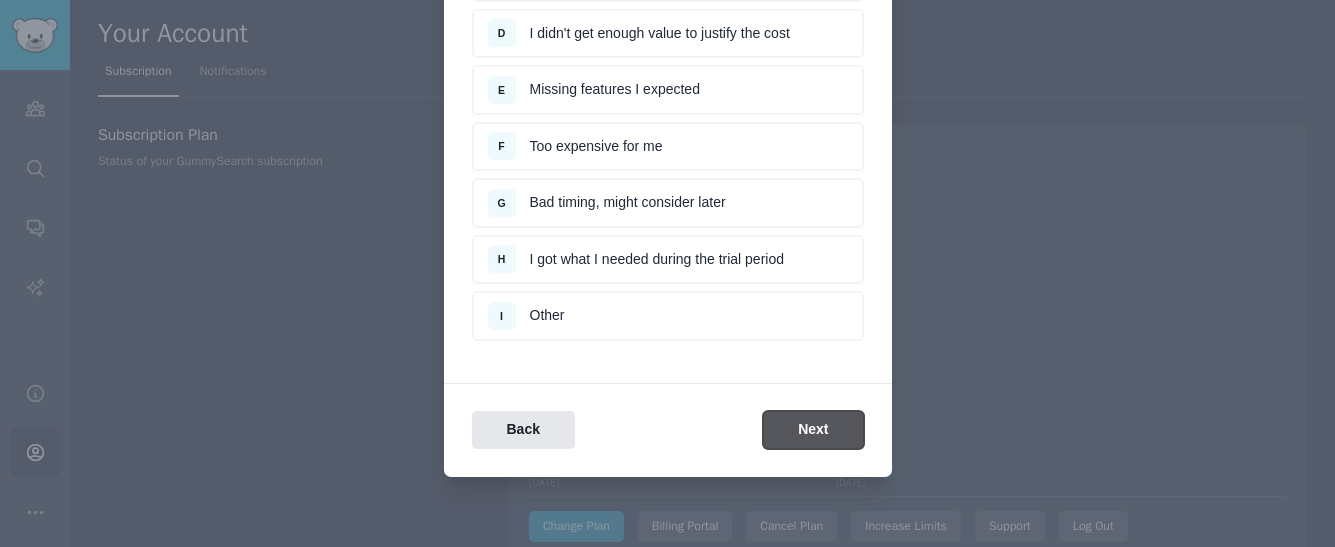 click on "Next" at bounding box center [813, 430] 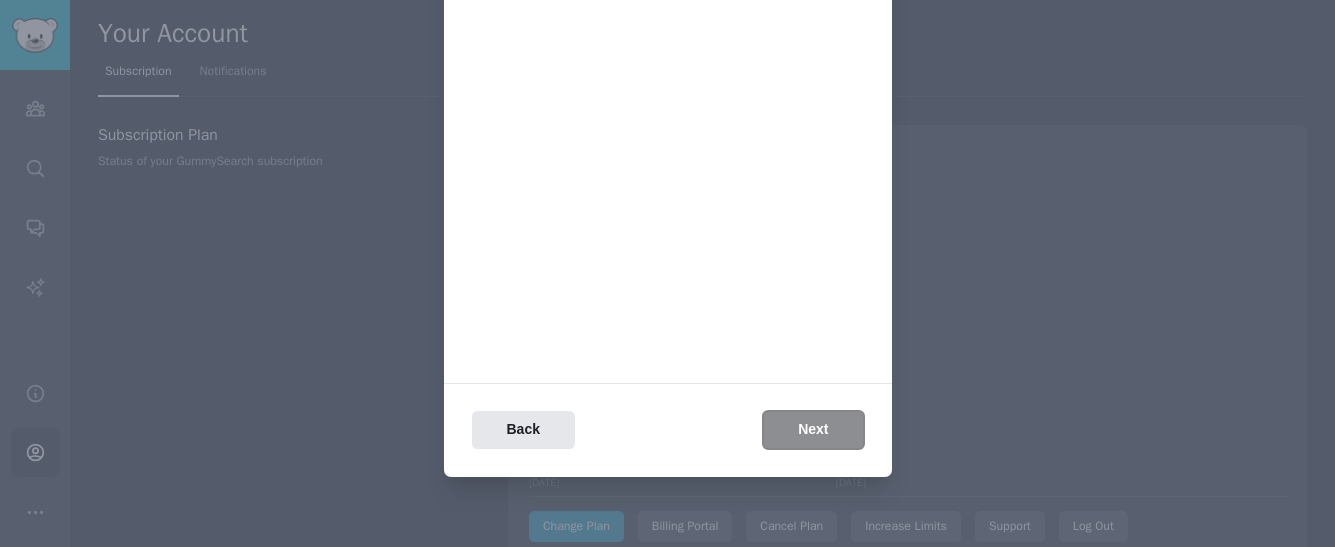 scroll, scrollTop: 0, scrollLeft: 0, axis: both 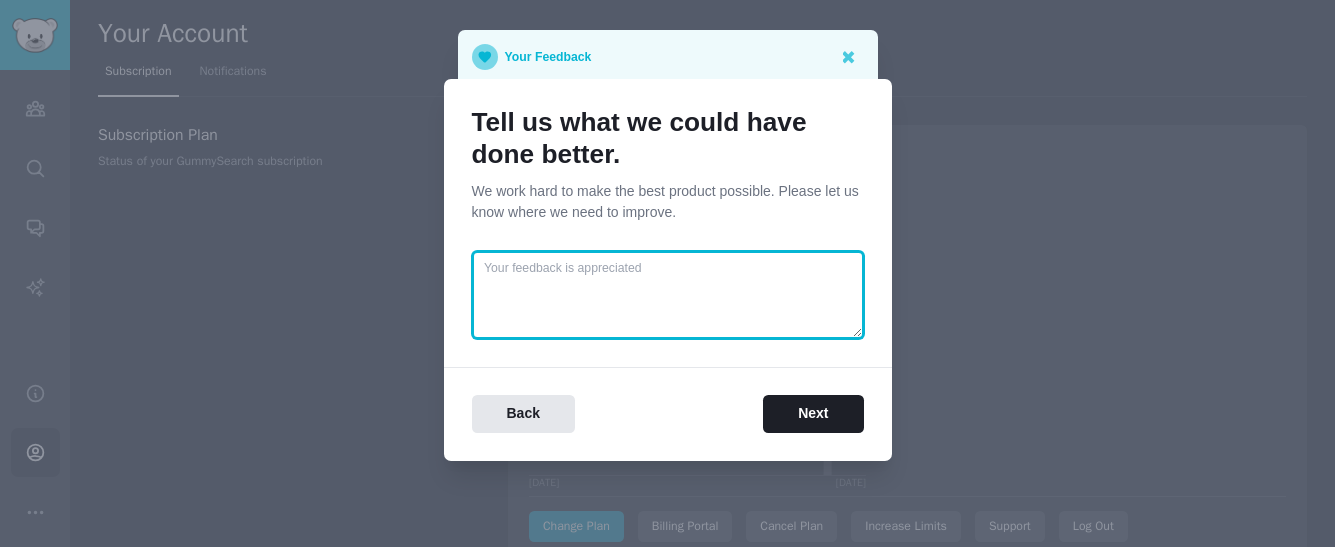click at bounding box center (668, 295) 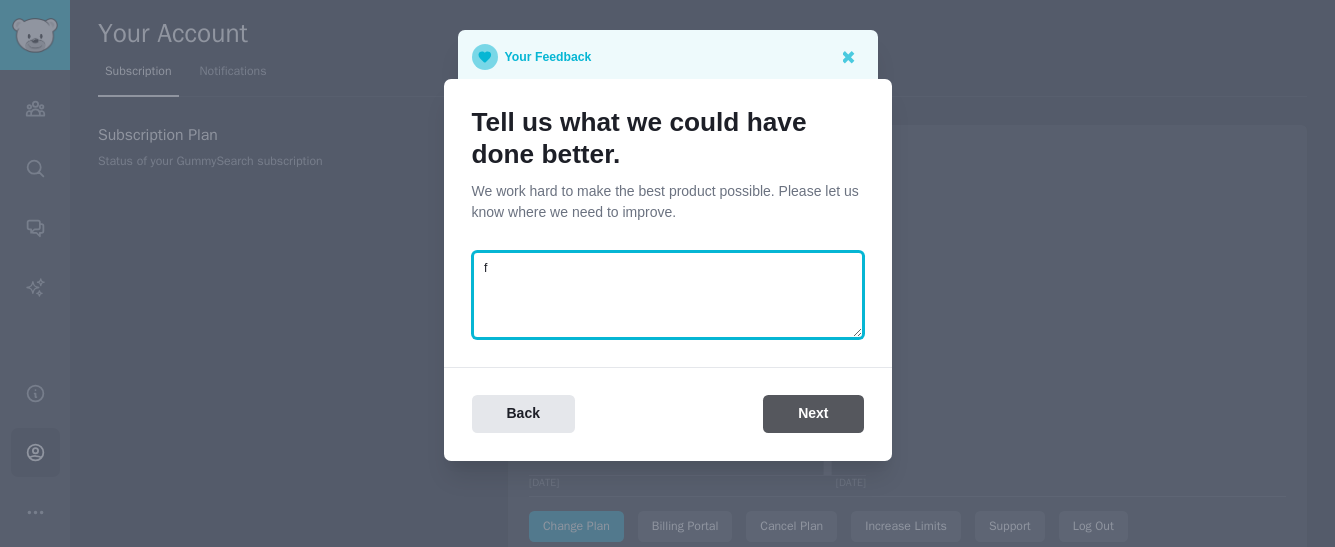 type on "f" 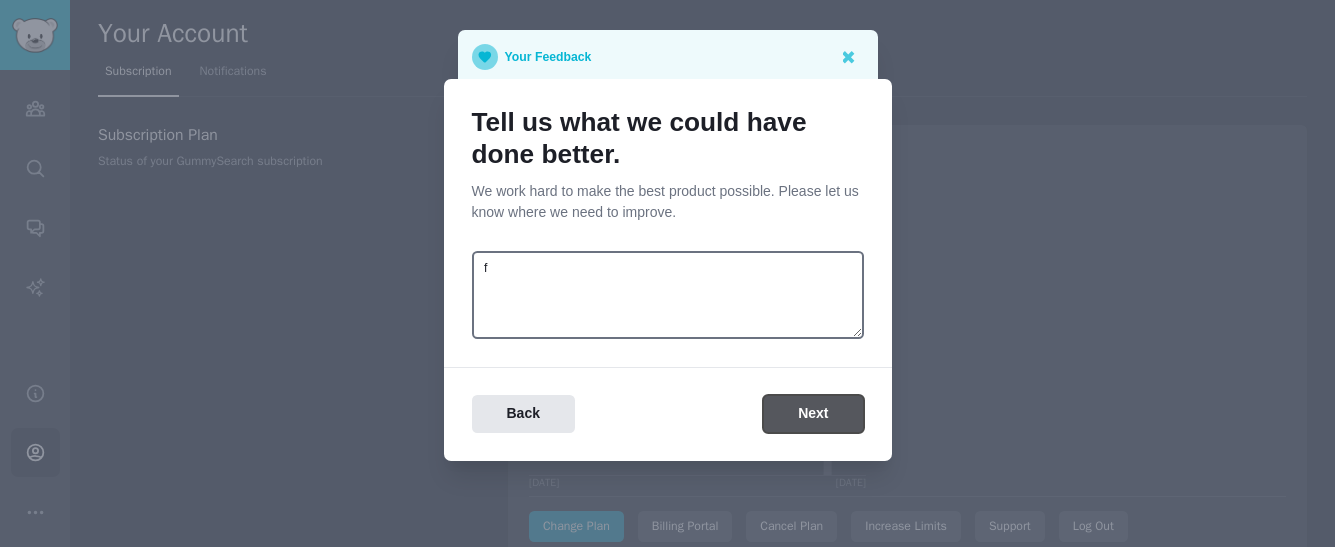 click on "Next" at bounding box center (813, 414) 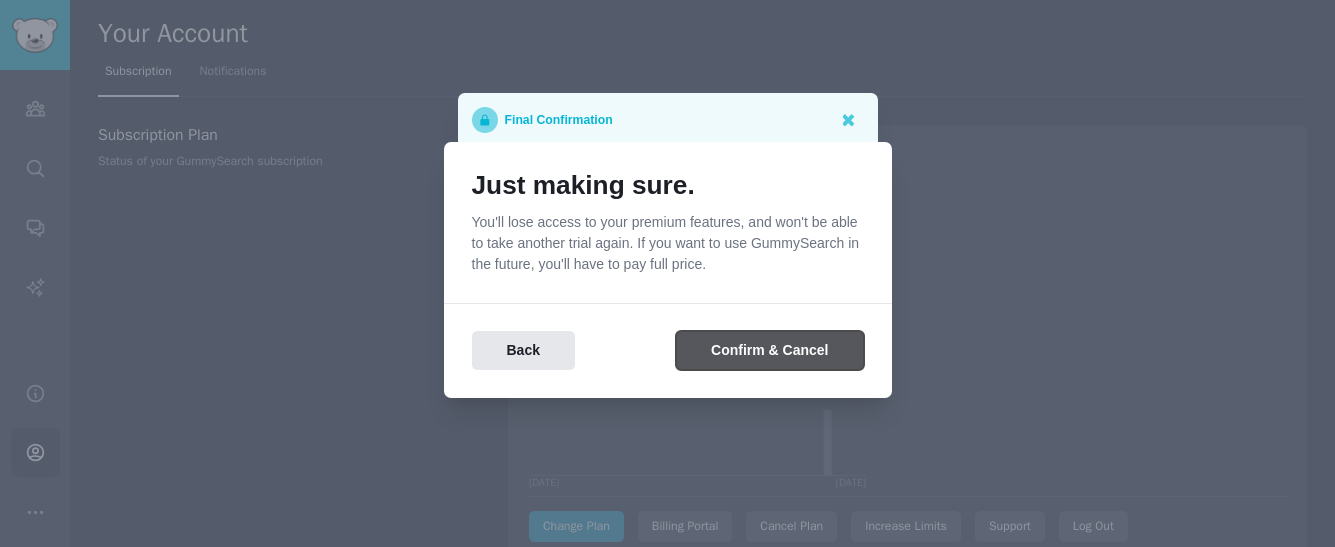 click on "Confirm & Cancel" at bounding box center [769, 350] 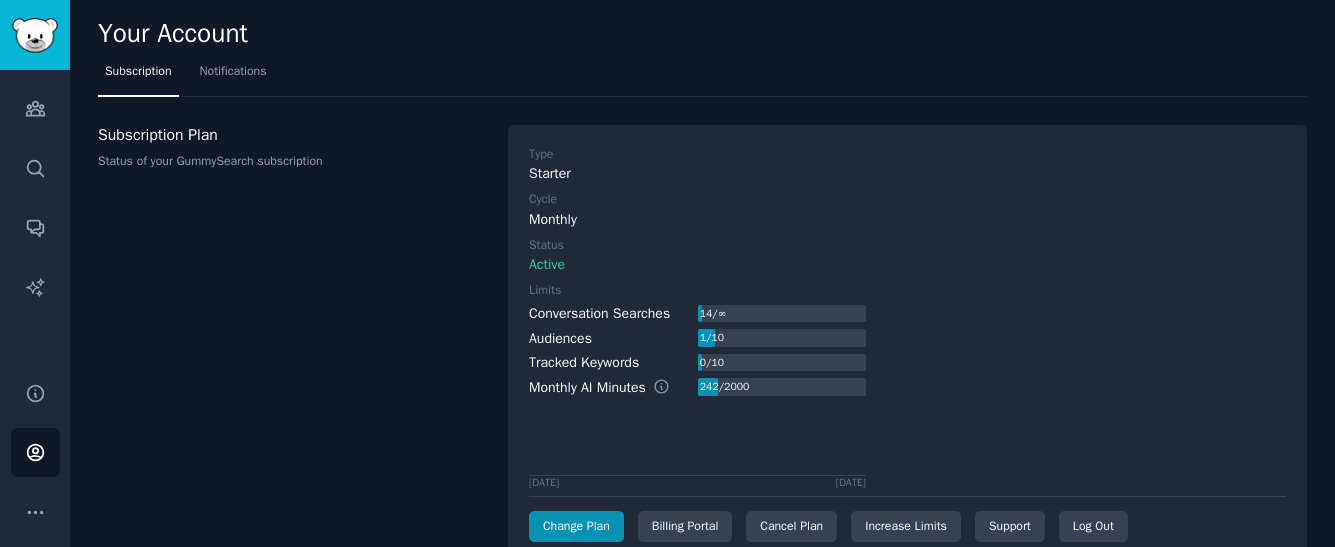 scroll, scrollTop: 0, scrollLeft: 0, axis: both 